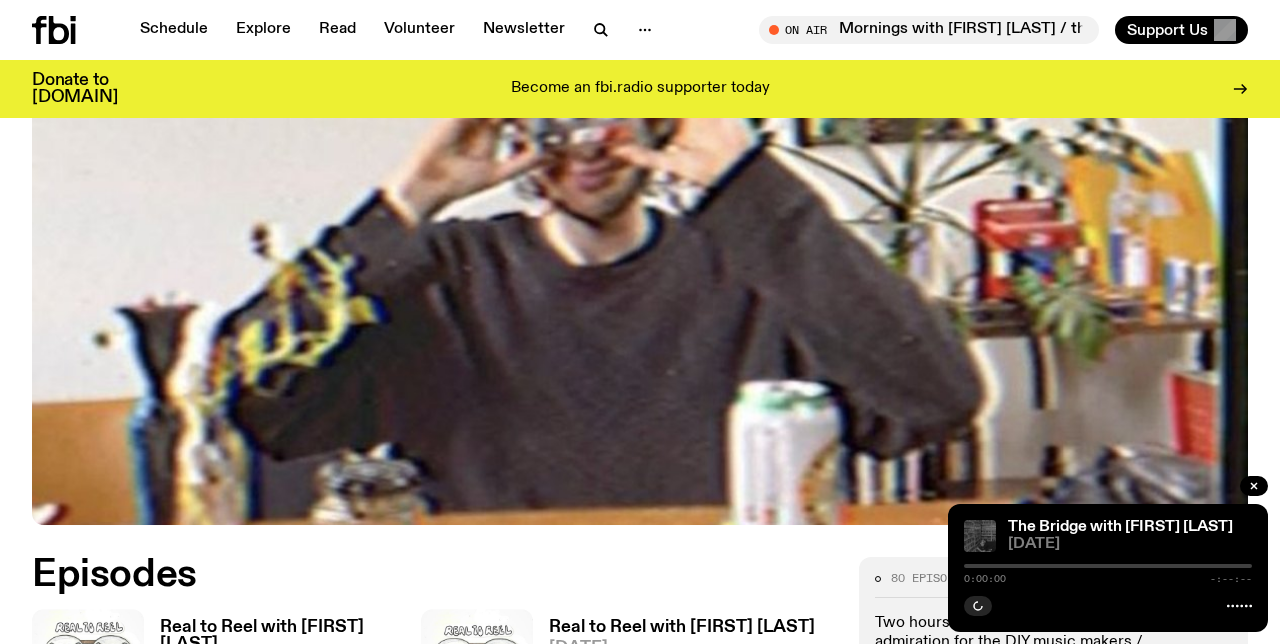 scroll, scrollTop: 828, scrollLeft: 0, axis: vertical 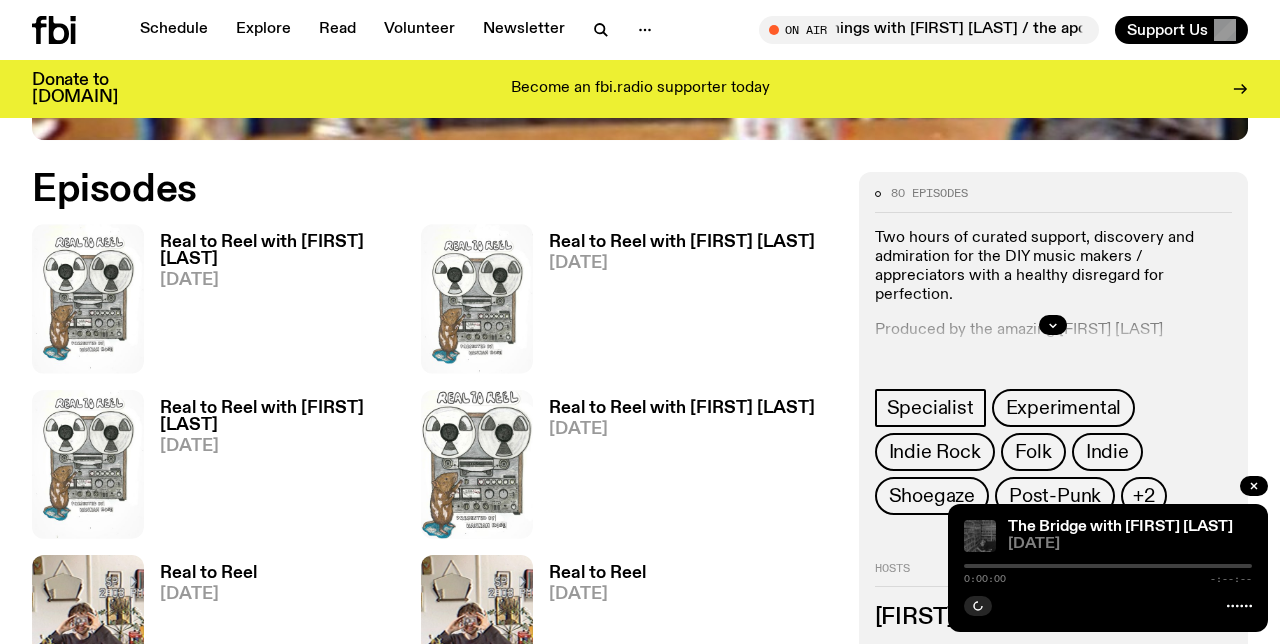 click on "Real to Reel with [FIRST] [LAST]" at bounding box center [290, 251] 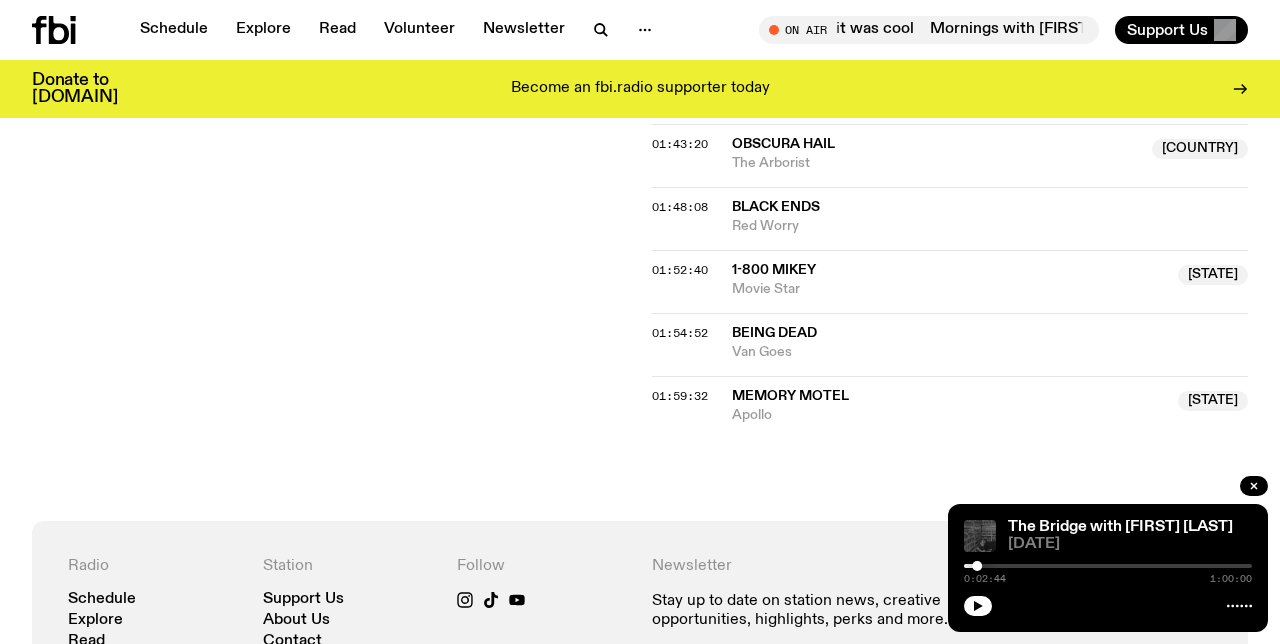 scroll, scrollTop: 2522, scrollLeft: 0, axis: vertical 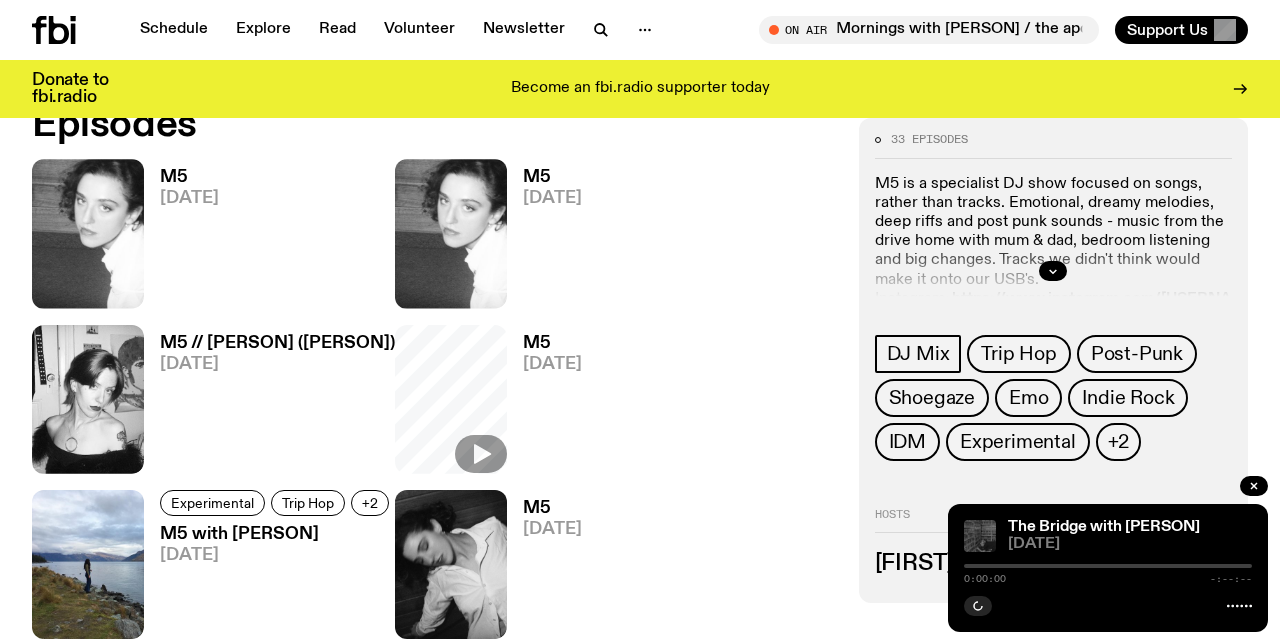 click at bounding box center (1053, 271) 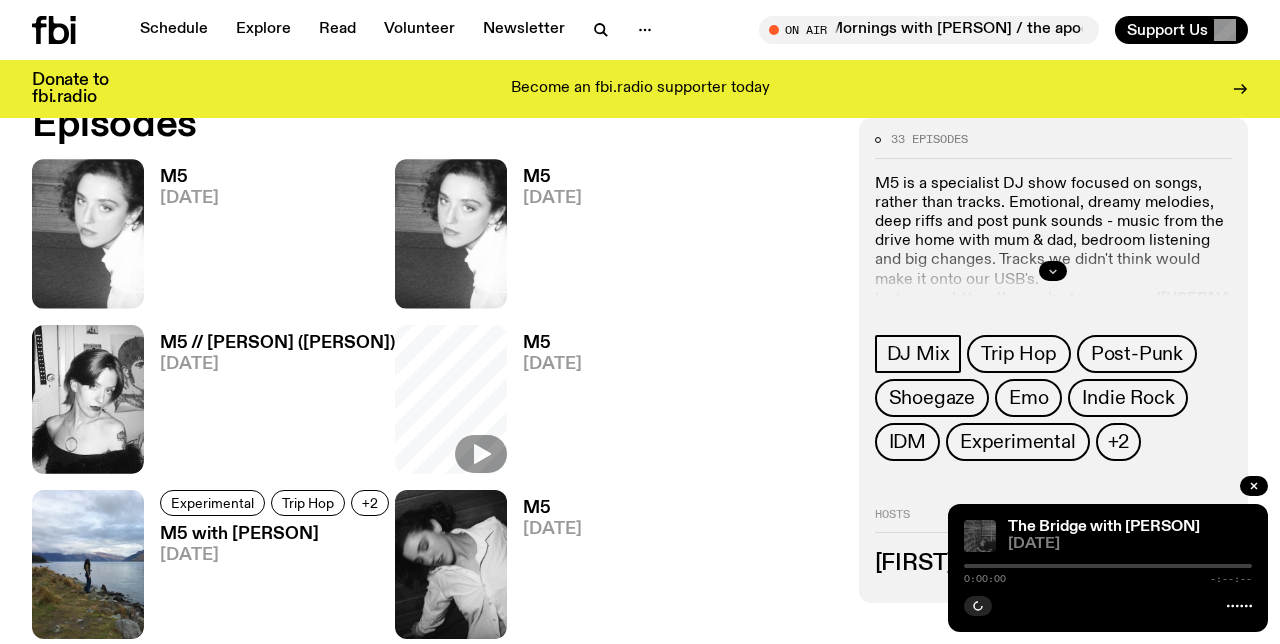 click at bounding box center [1053, 271] 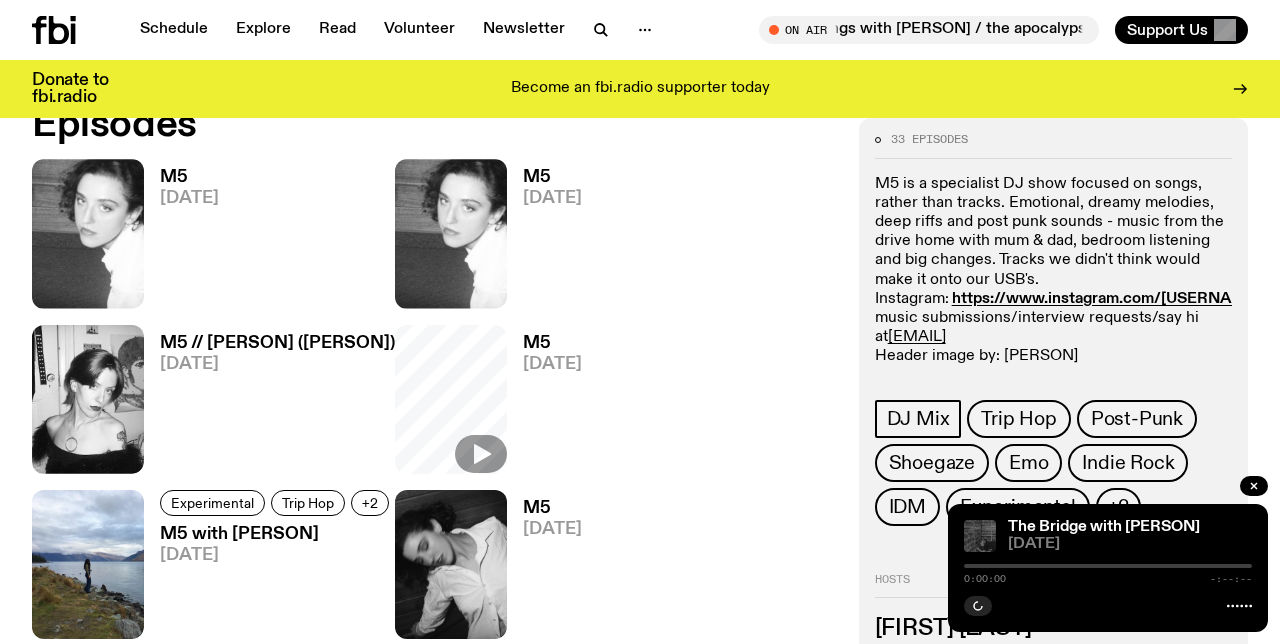 click on "M5 13.07.25" at bounding box center (181, 233) 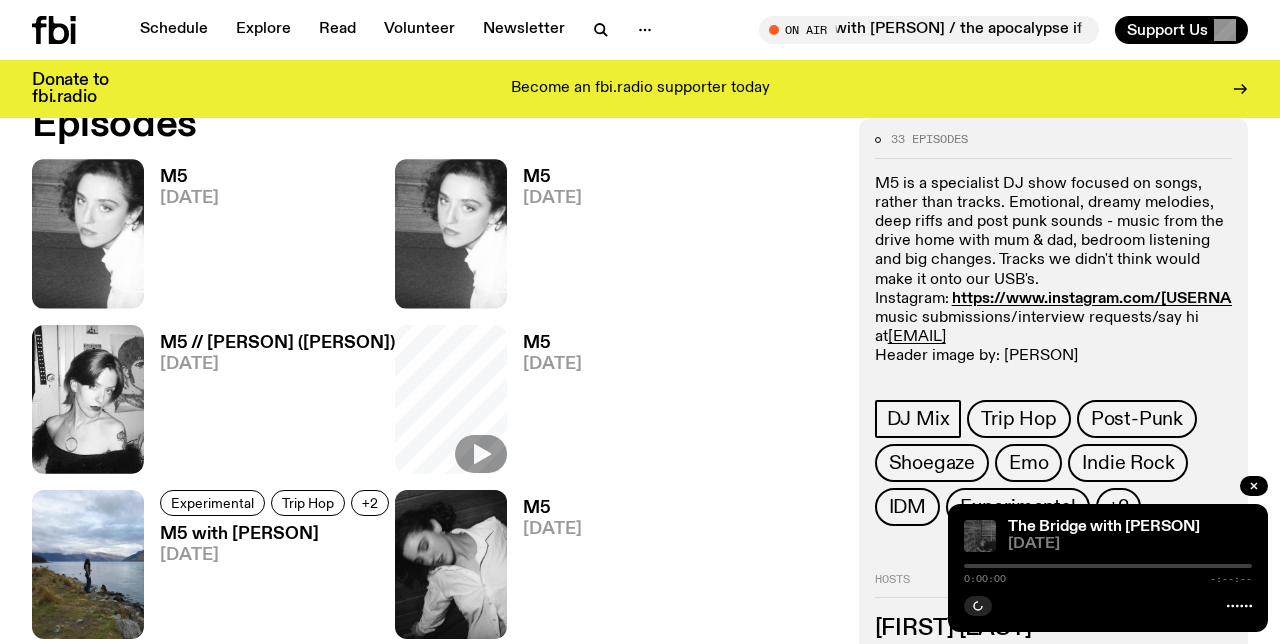 click on "M5" at bounding box center [189, 177] 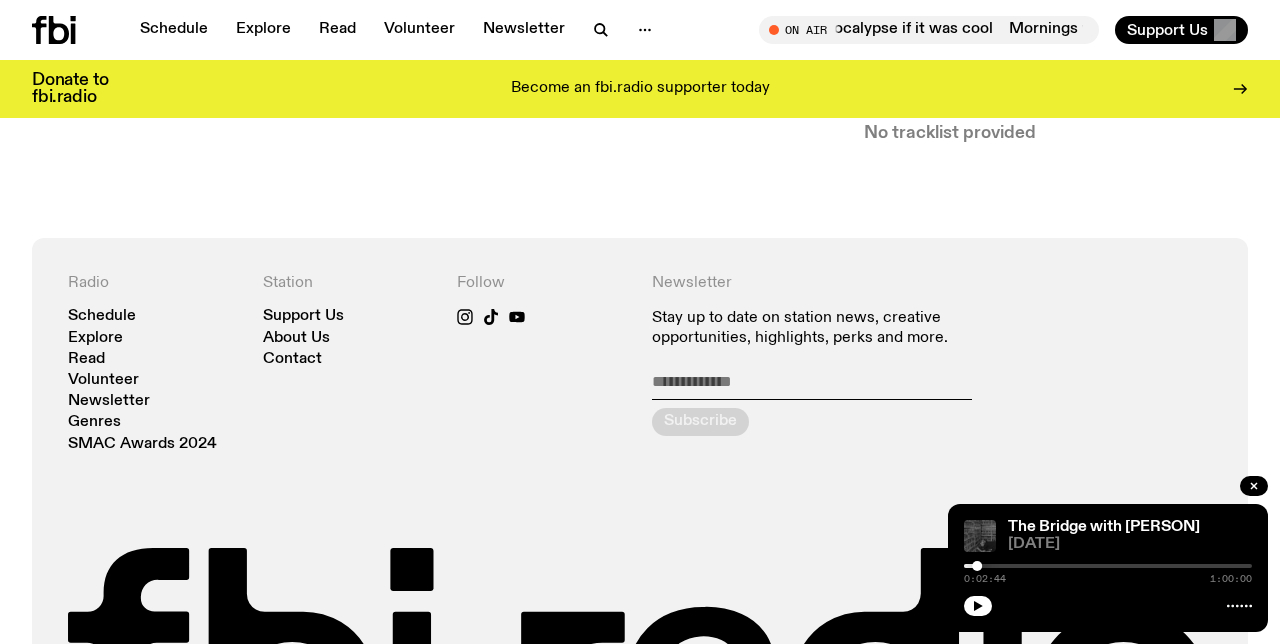 scroll, scrollTop: 790, scrollLeft: 0, axis: vertical 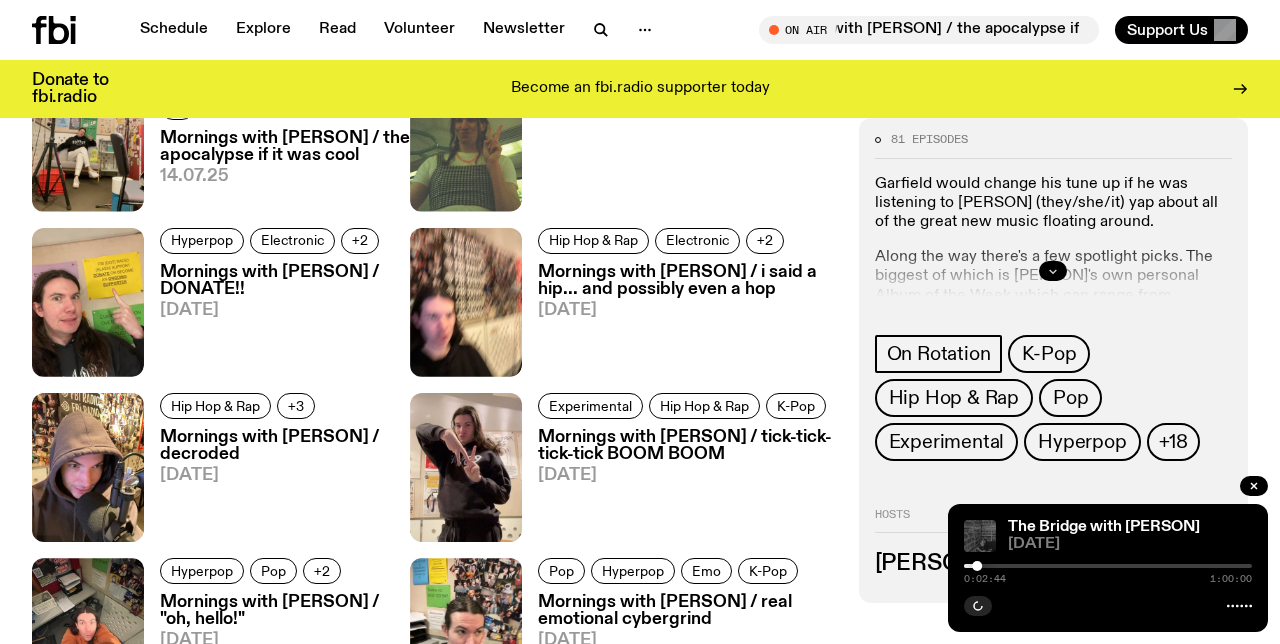 click 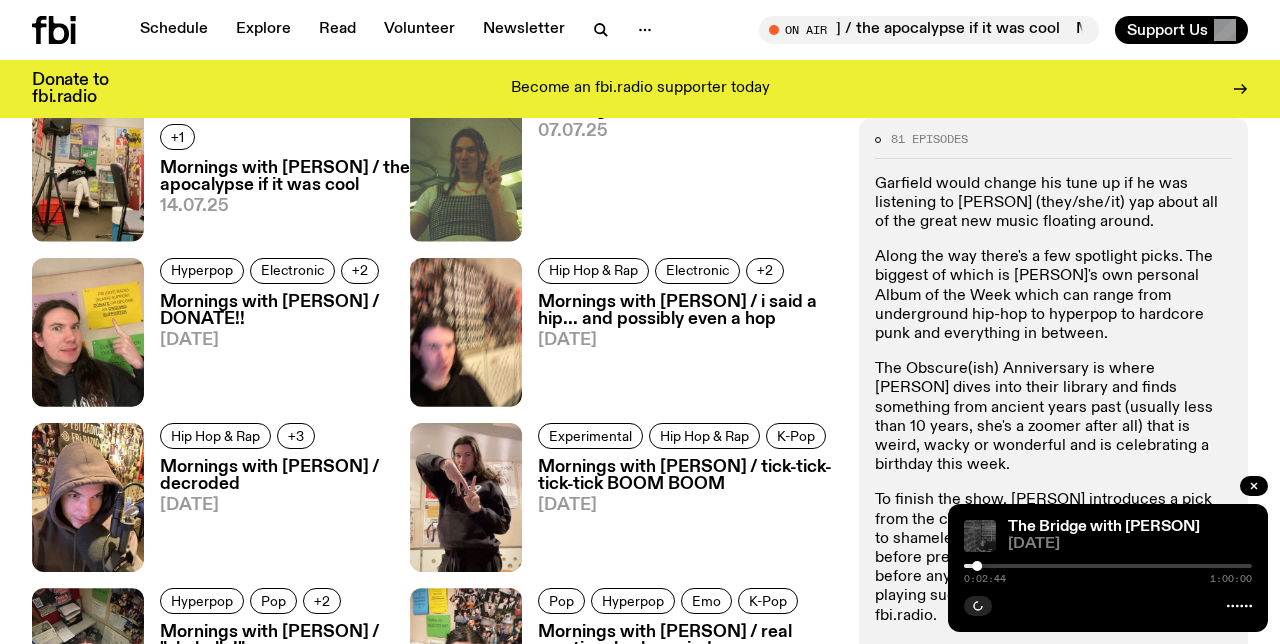 scroll, scrollTop: 998, scrollLeft: 0, axis: vertical 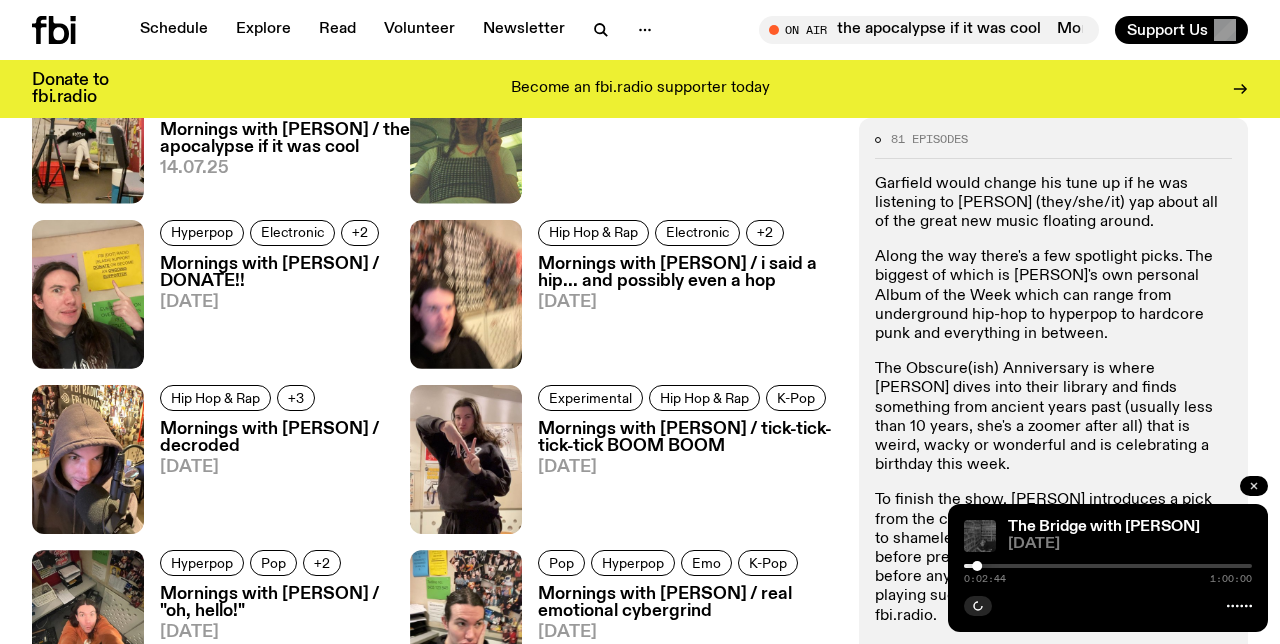 click 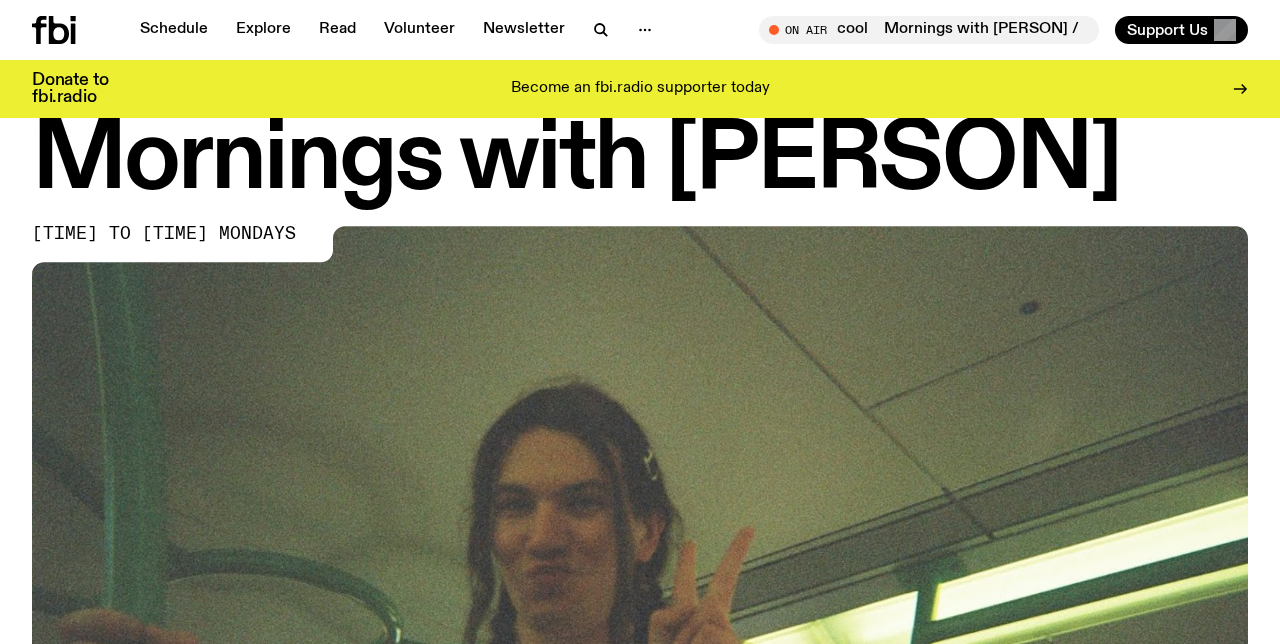 scroll, scrollTop: 0, scrollLeft: 0, axis: both 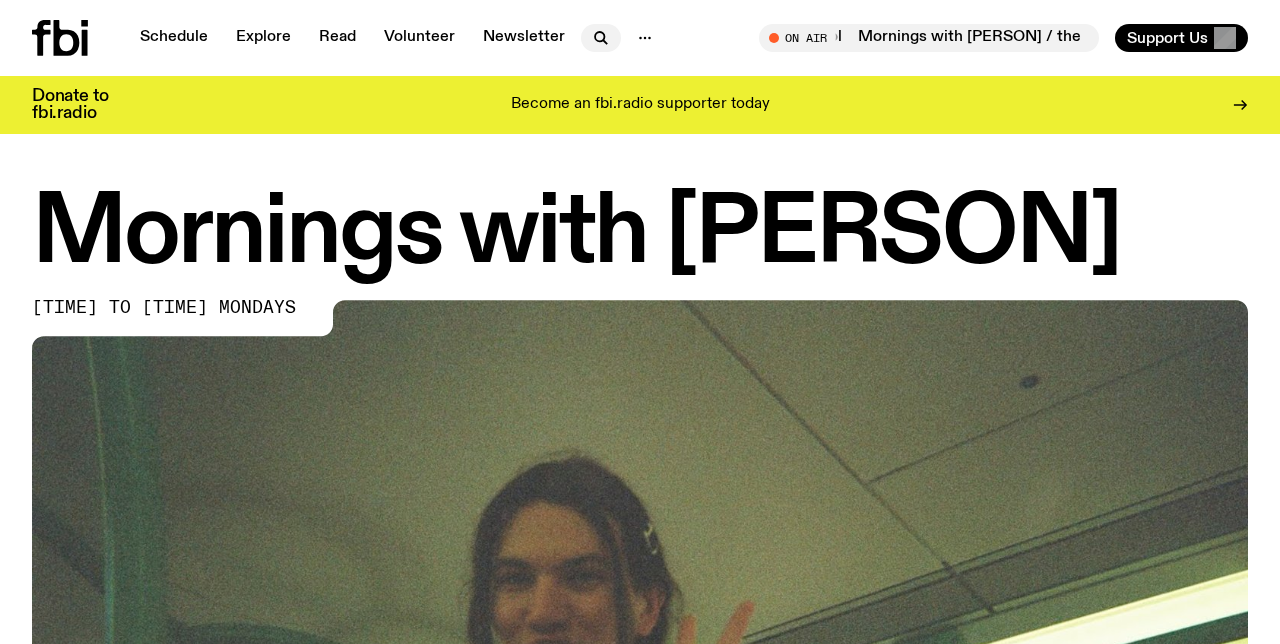 click 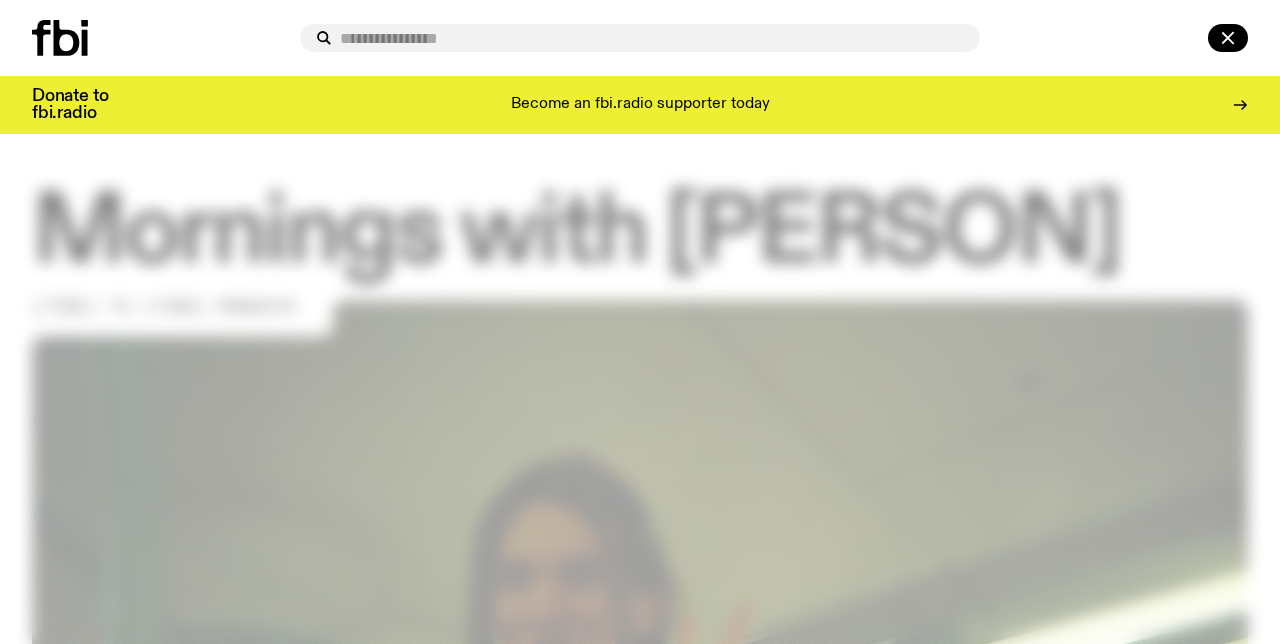 click at bounding box center (640, 322) 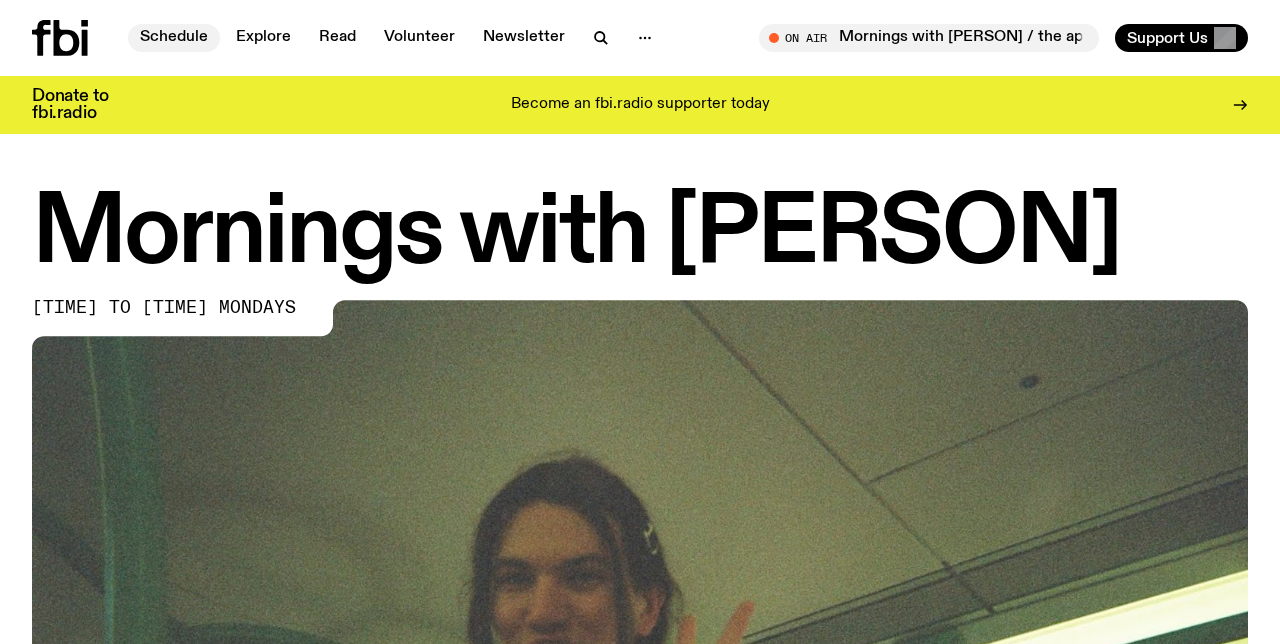 click on "Schedule" 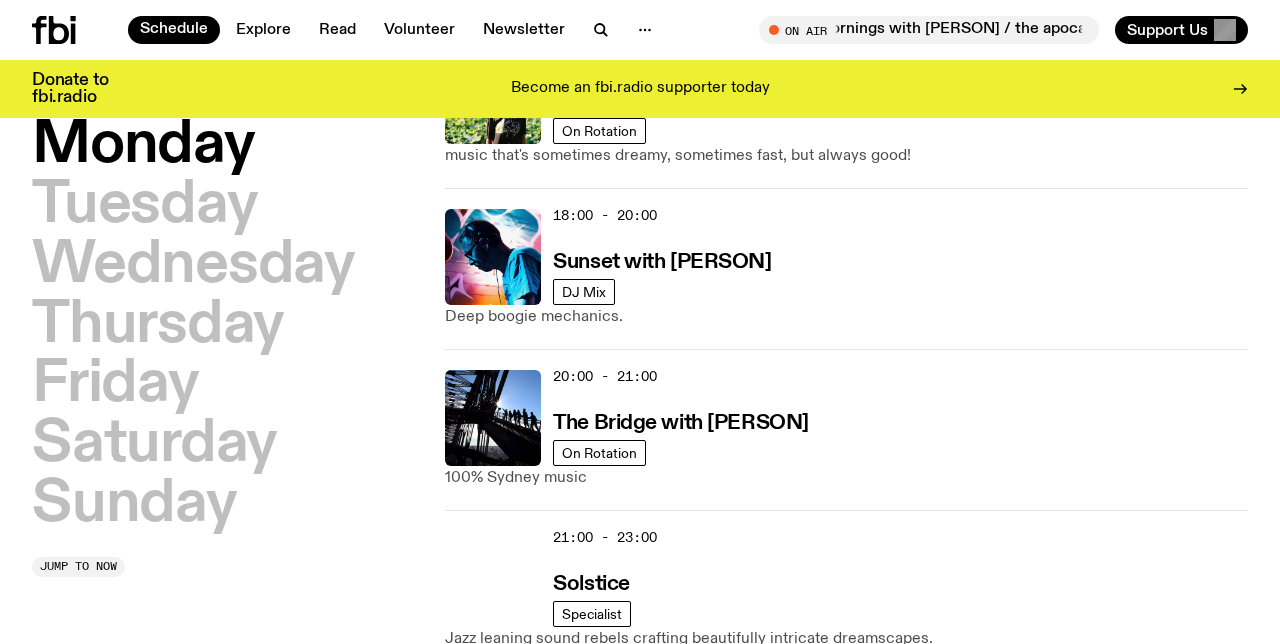 scroll, scrollTop: 709, scrollLeft: 0, axis: vertical 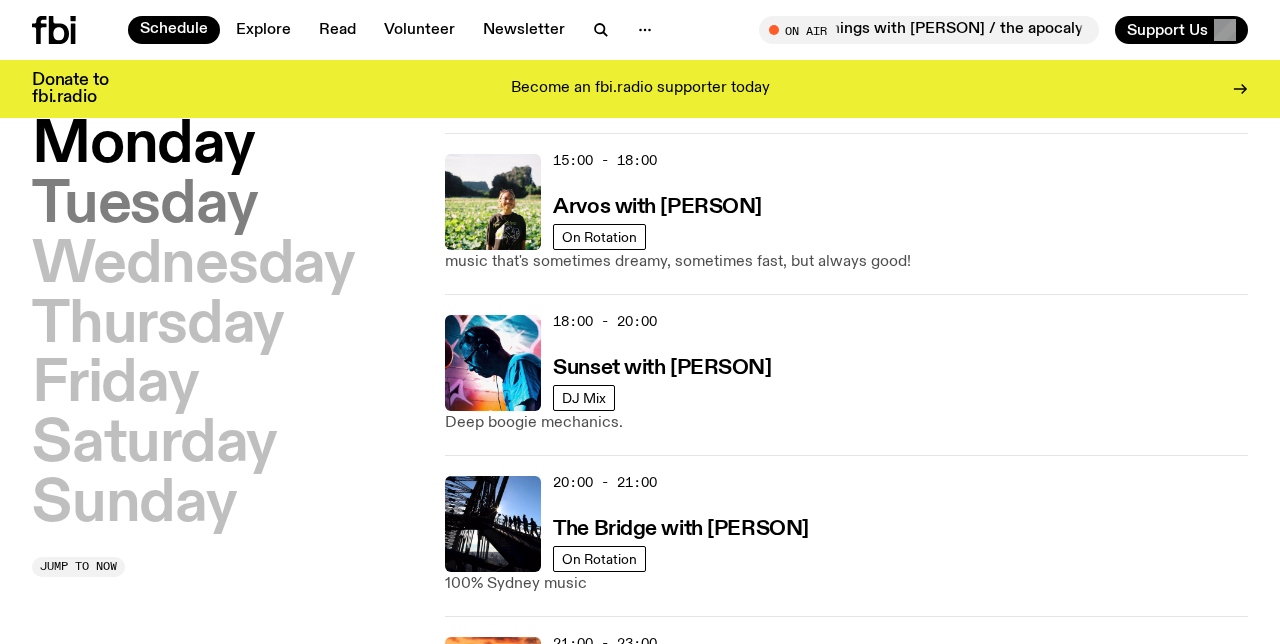 click on "Tuesday" at bounding box center (144, 206) 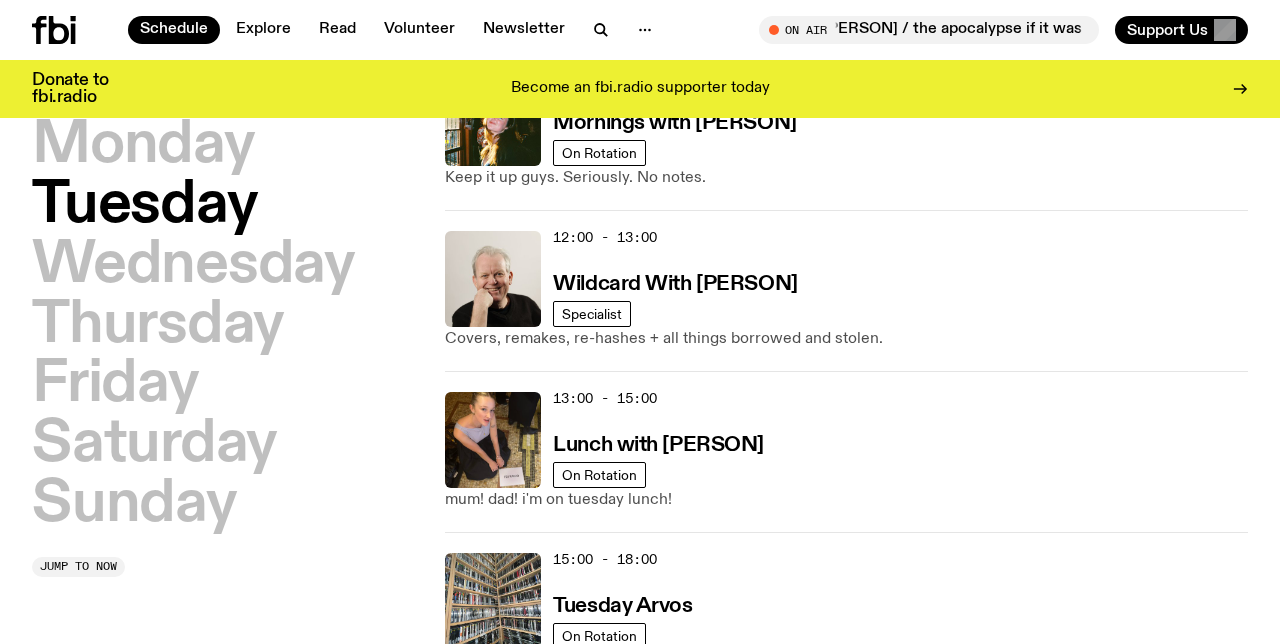 scroll, scrollTop: 554, scrollLeft: 0, axis: vertical 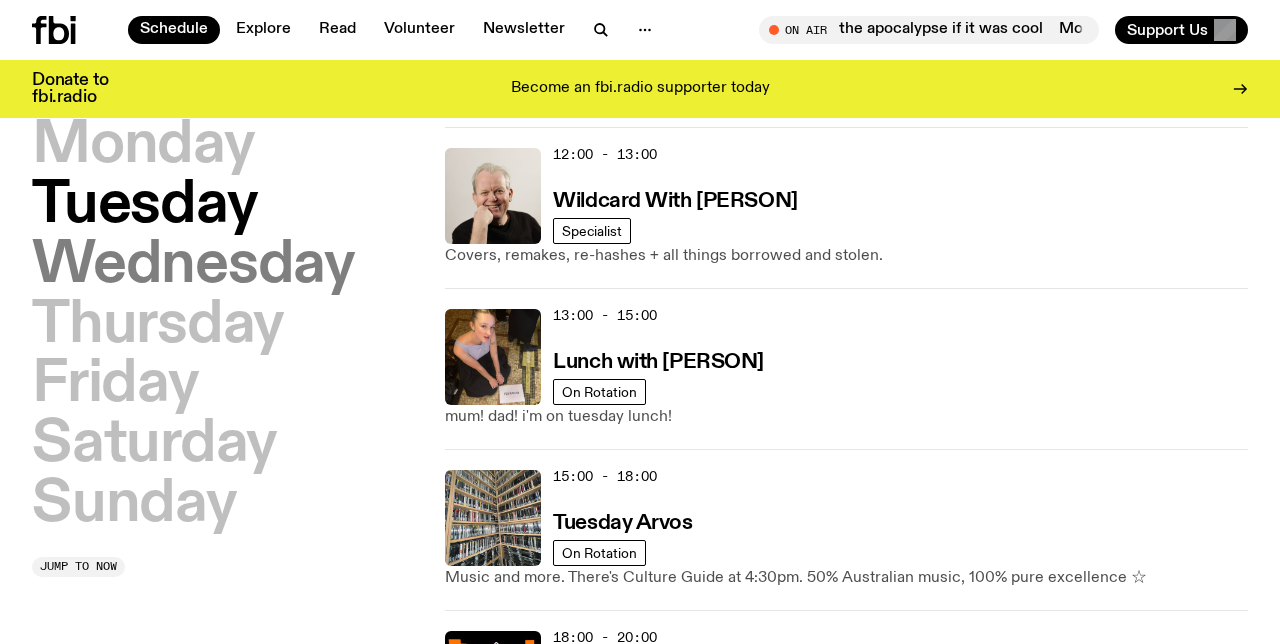 click on "Wednesday" at bounding box center (193, 266) 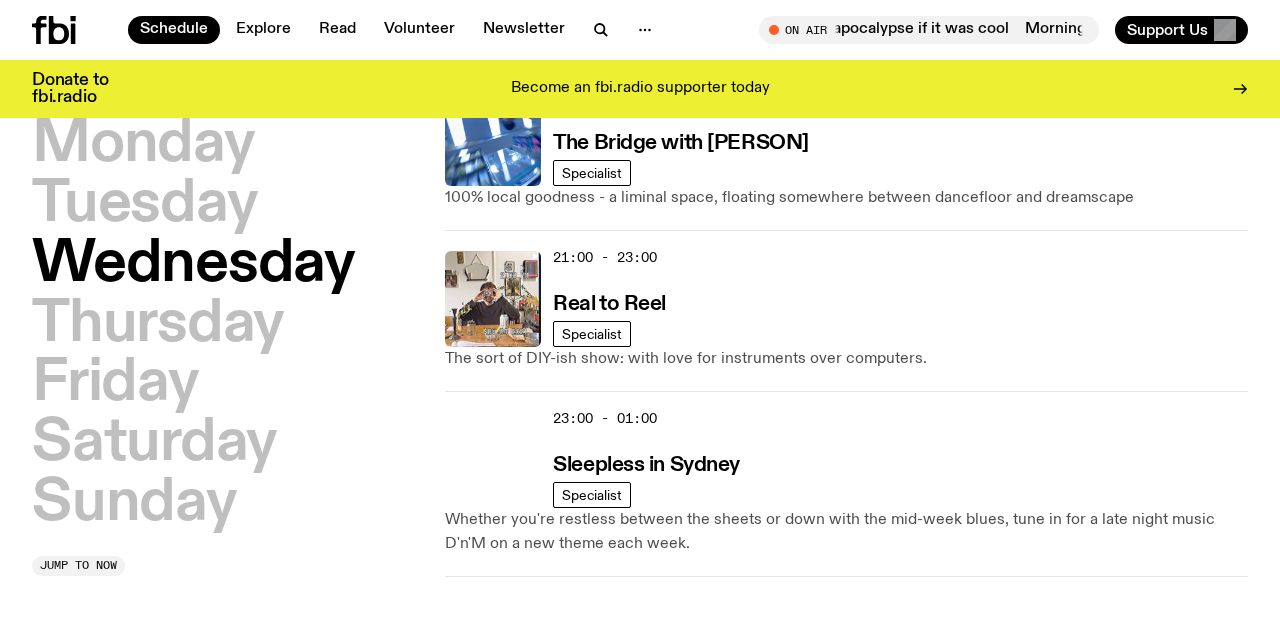 scroll, scrollTop: 1179, scrollLeft: 0, axis: vertical 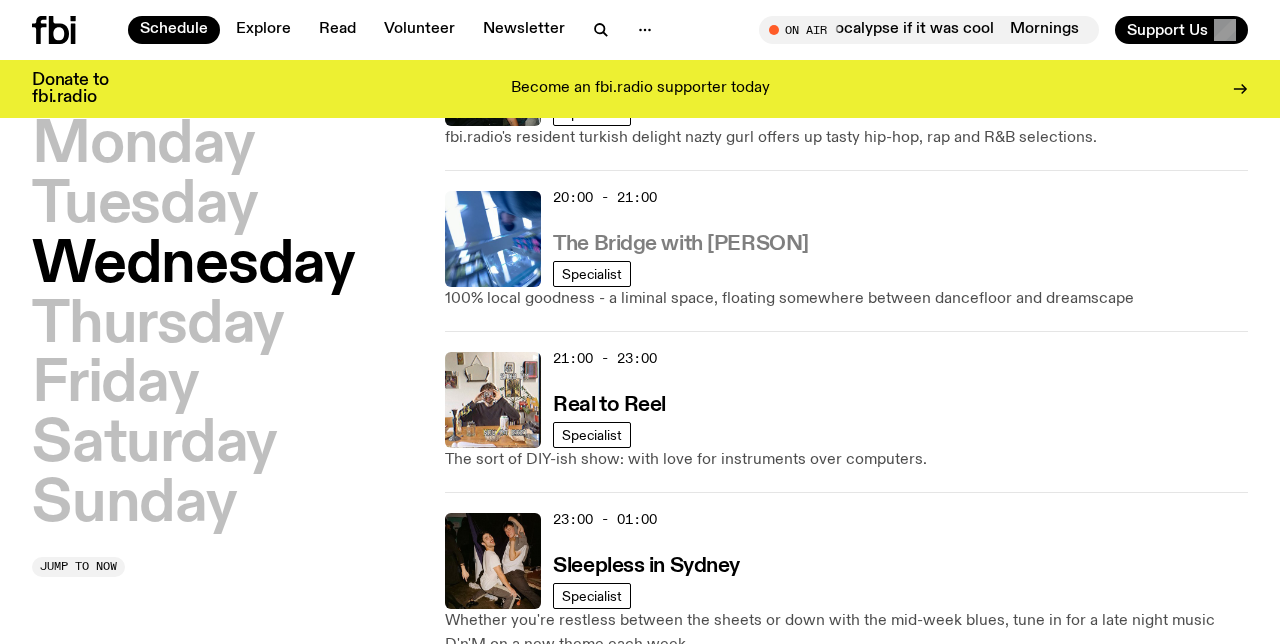 click on "The Bridge with [PERSON]" at bounding box center [680, 244] 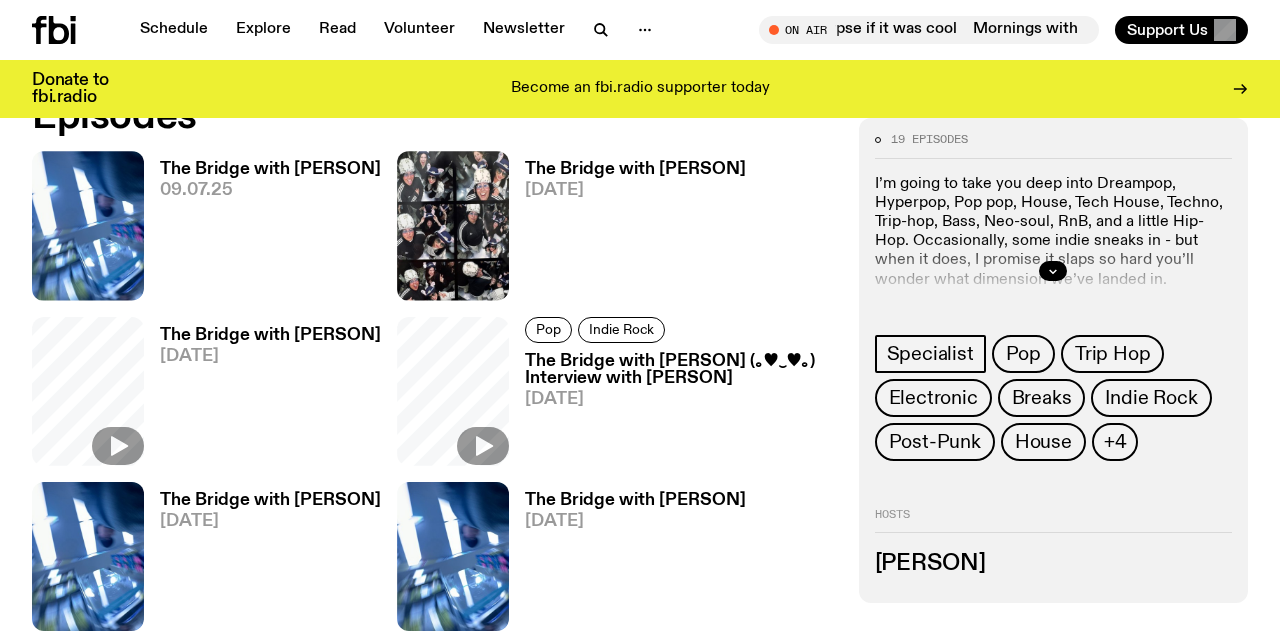 scroll, scrollTop: 885, scrollLeft: 0, axis: vertical 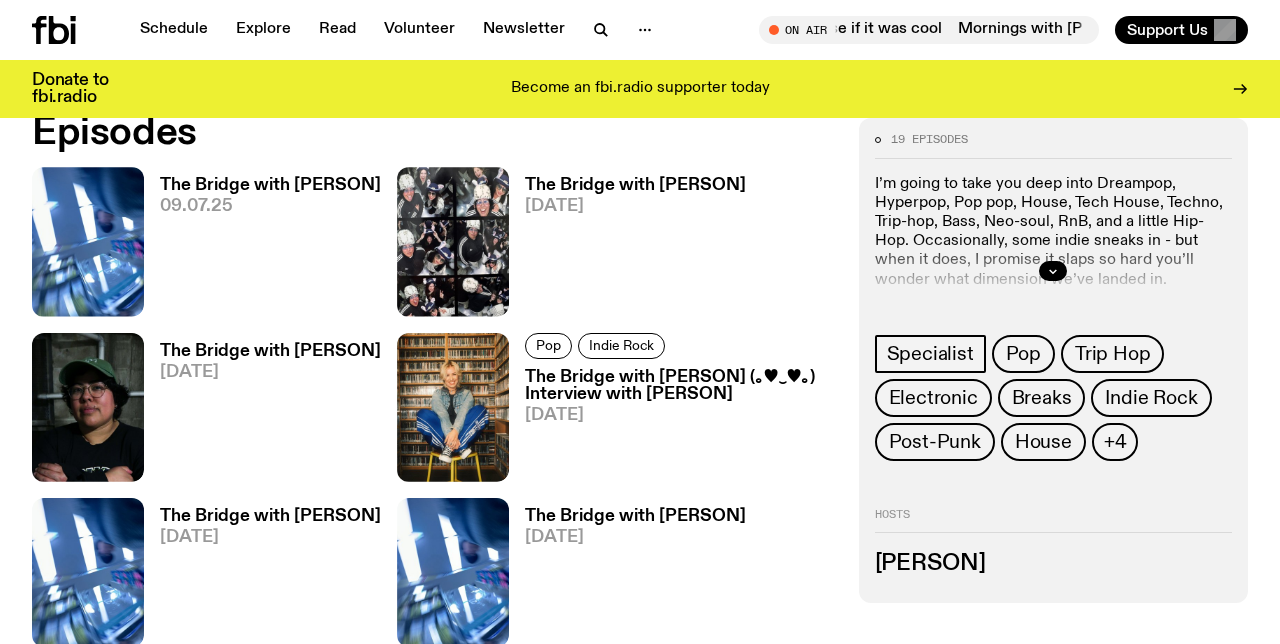 click at bounding box center (1053, 271) 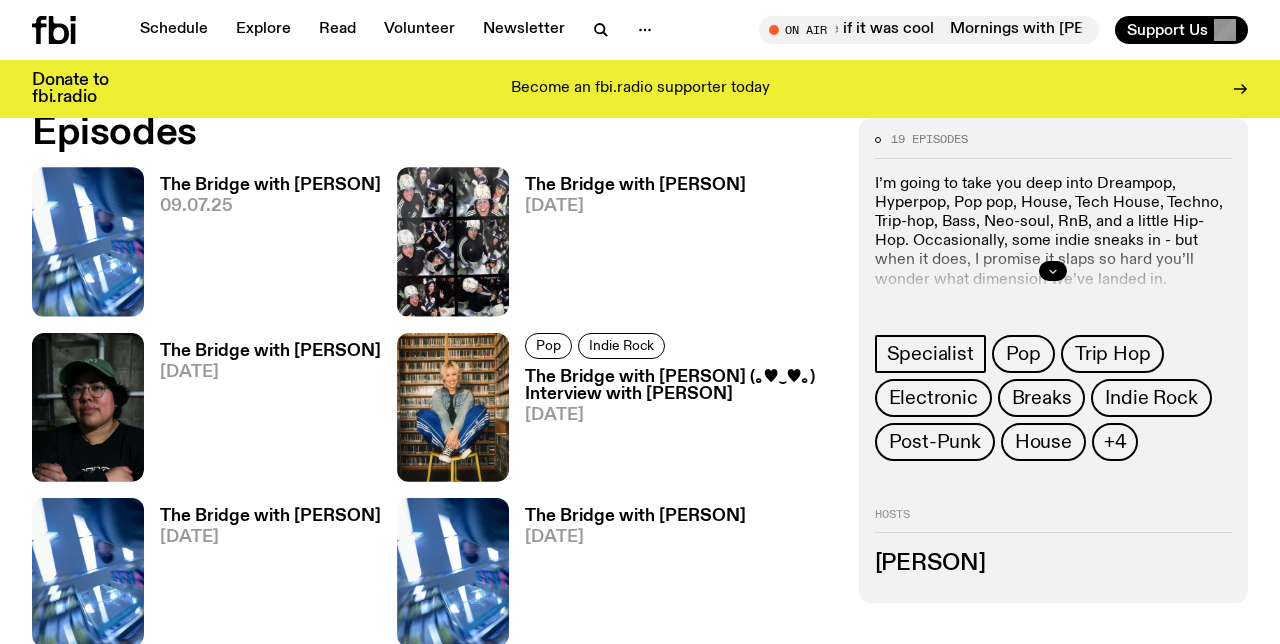 click 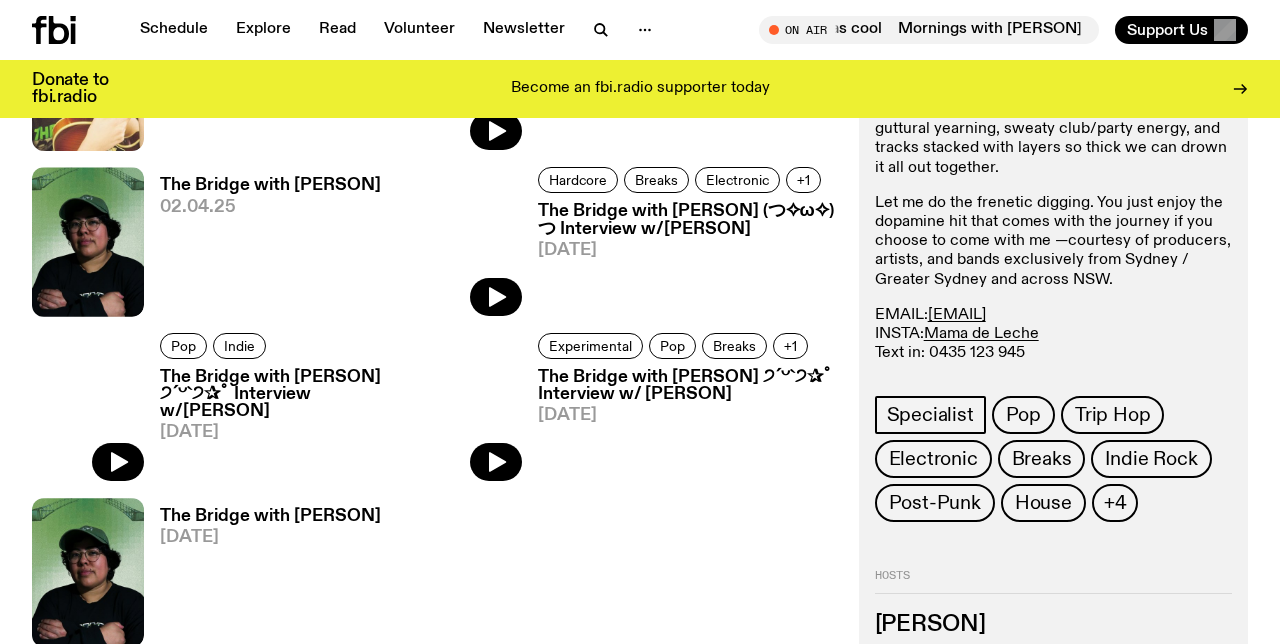 scroll, scrollTop: 1916, scrollLeft: 0, axis: vertical 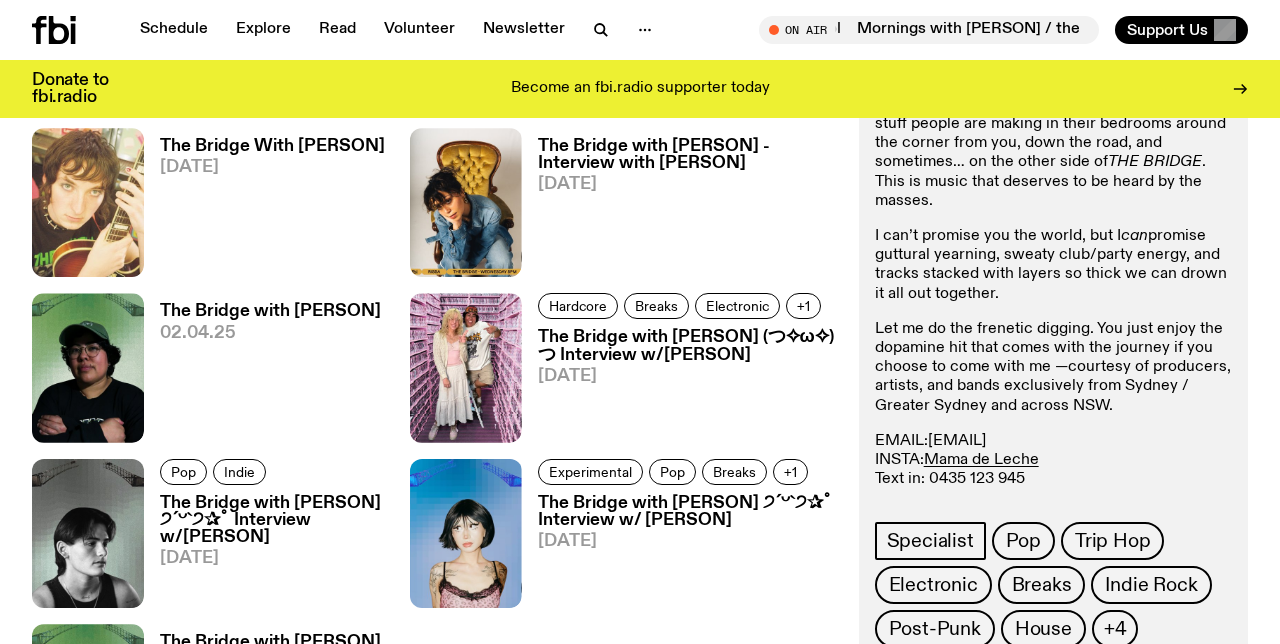 drag, startPoint x: 1091, startPoint y: 531, endPoint x: 933, endPoint y: 530, distance: 158.00316 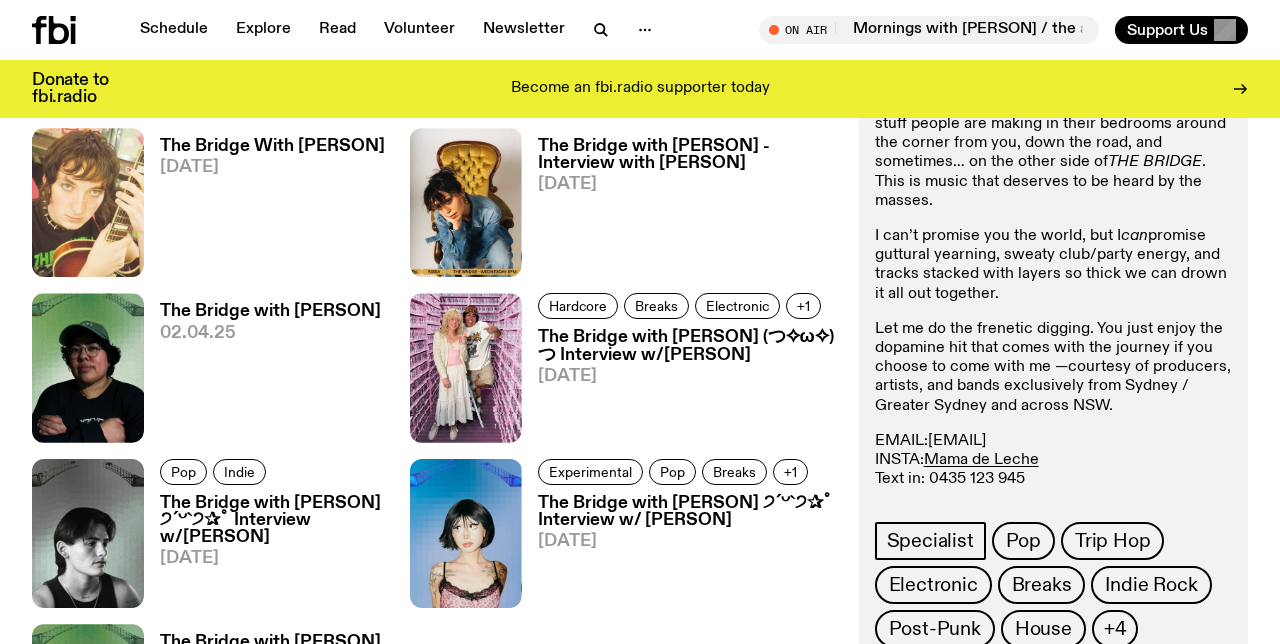 copy on "[EMAIL]" 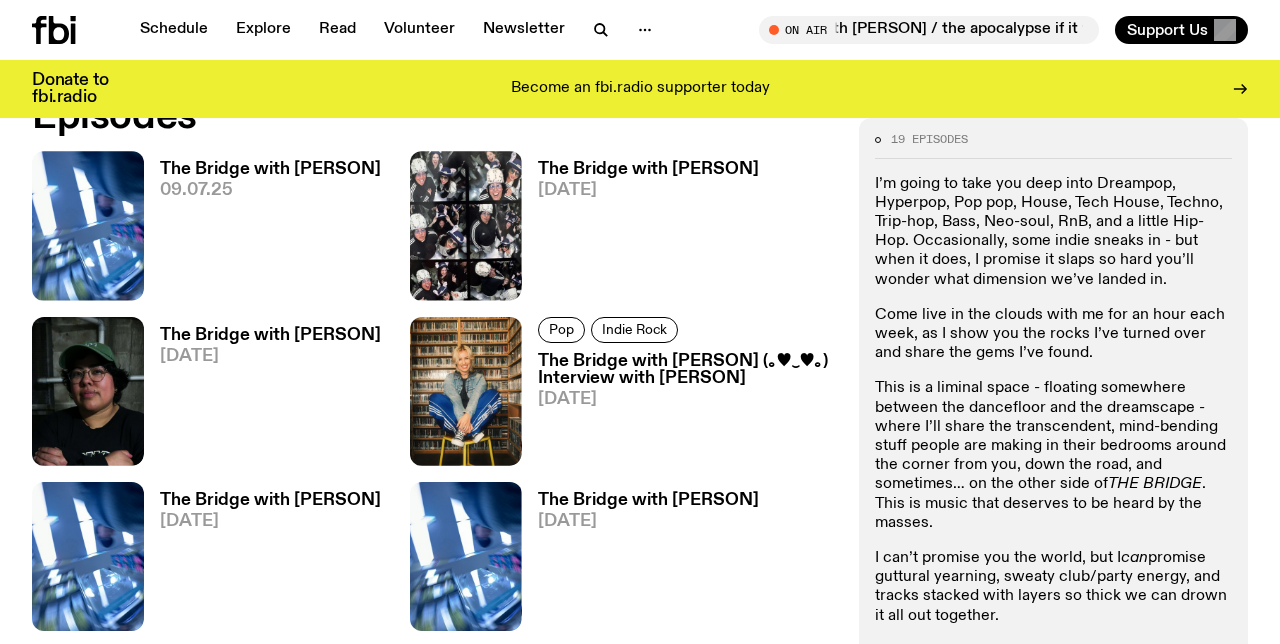 scroll, scrollTop: 877, scrollLeft: 0, axis: vertical 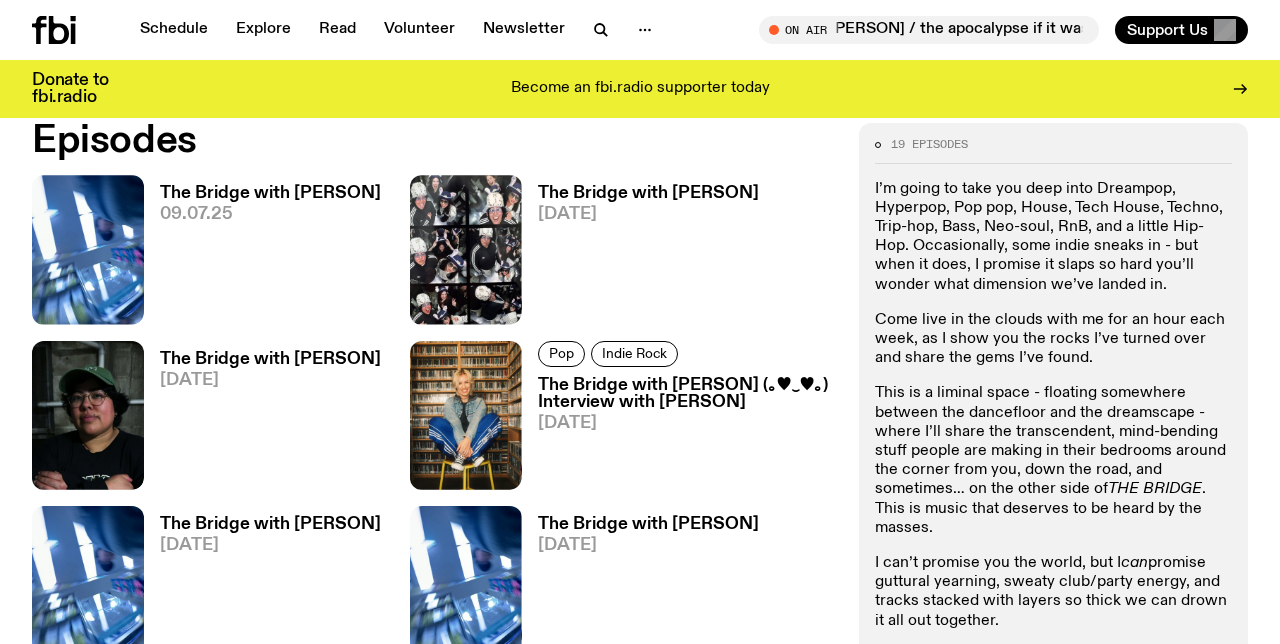 click on "The Bridge with [PERSON]" at bounding box center (270, 193) 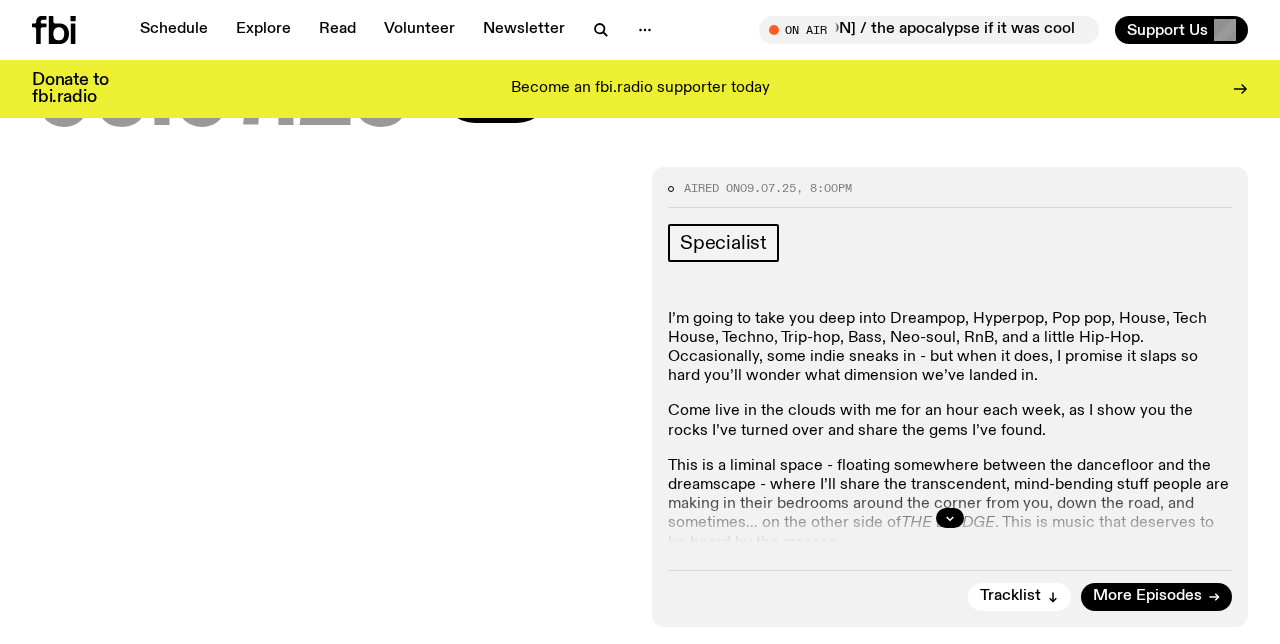 scroll, scrollTop: 132, scrollLeft: 0, axis: vertical 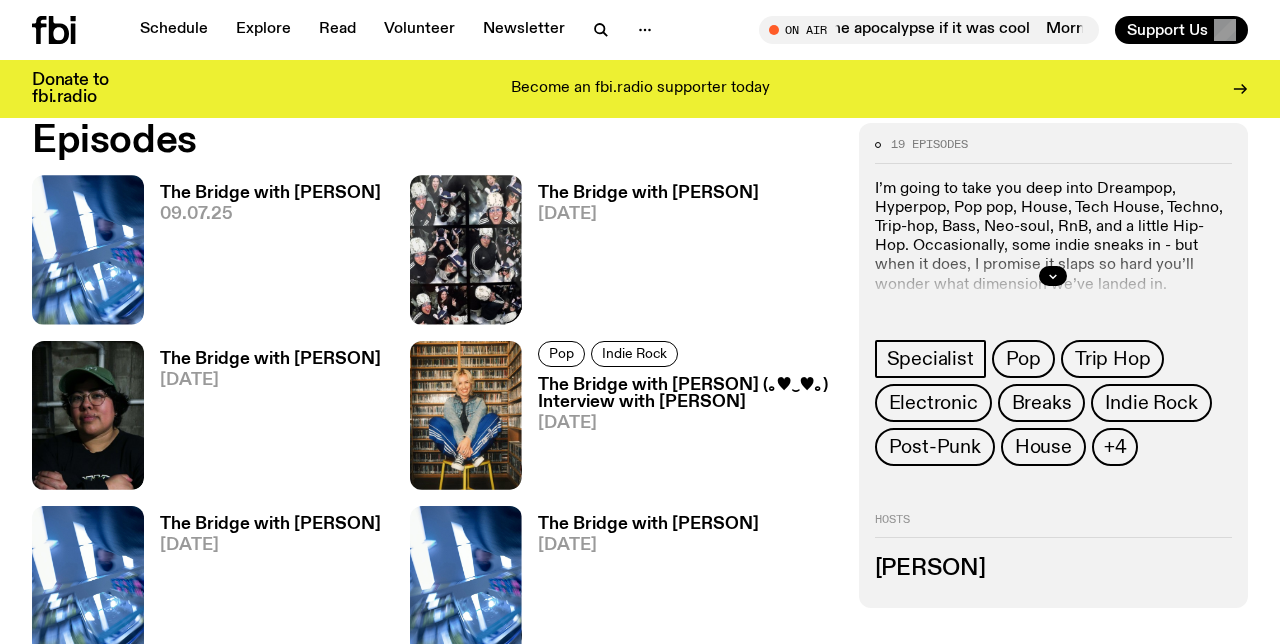 click on "The Bridge with [PERSON]" at bounding box center (648, 193) 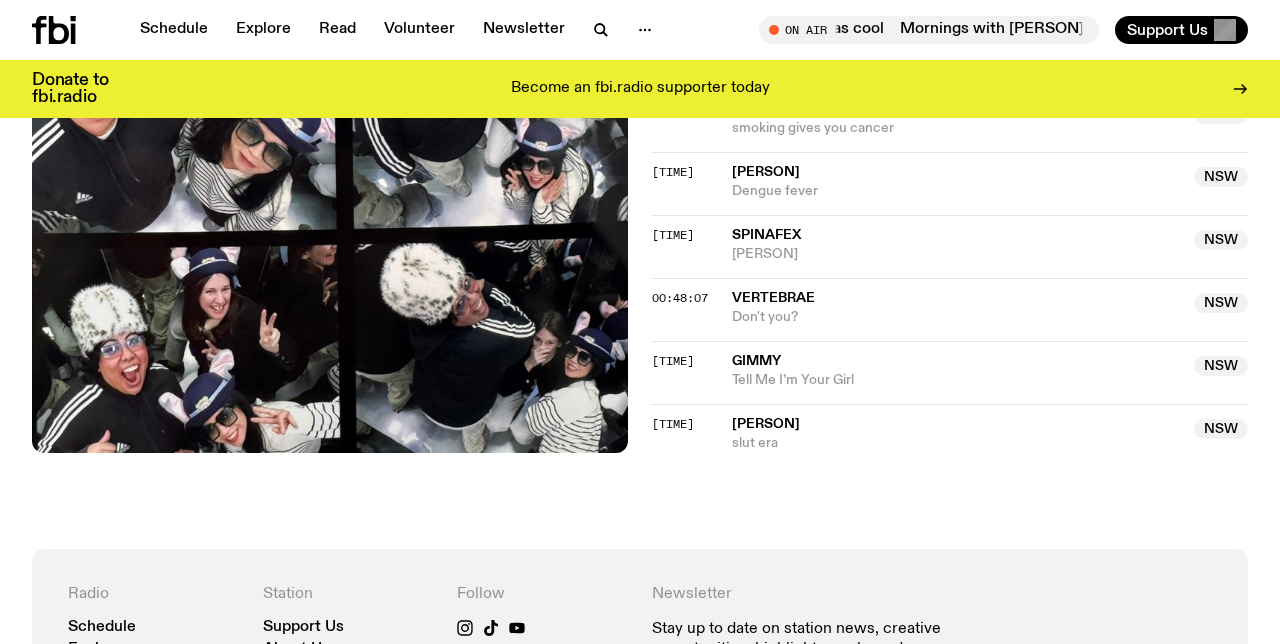 scroll, scrollTop: 1153, scrollLeft: 0, axis: vertical 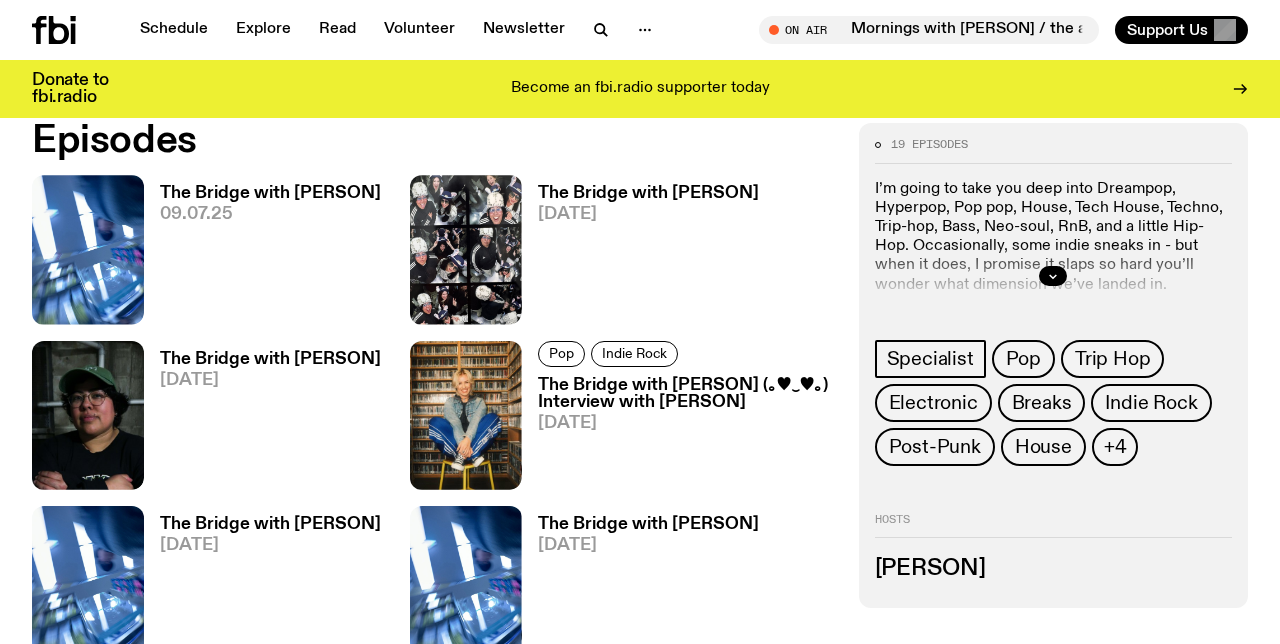 click on "The Bridge with [PERSON]" at bounding box center (270, 359) 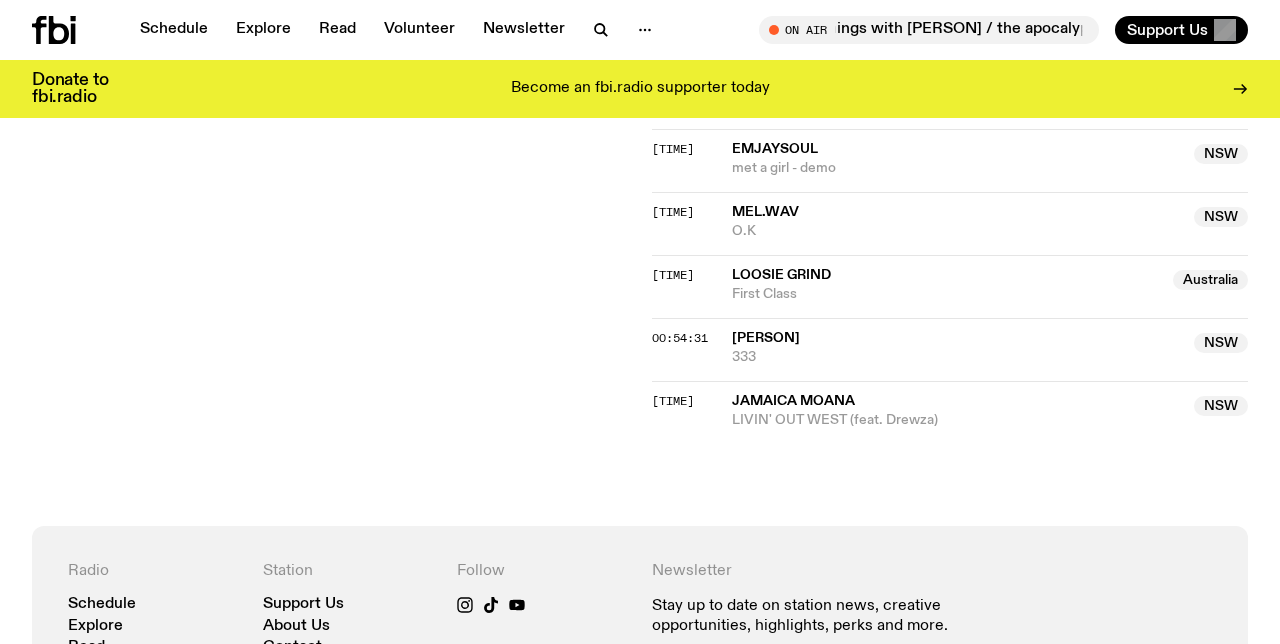 scroll, scrollTop: 1385, scrollLeft: 0, axis: vertical 